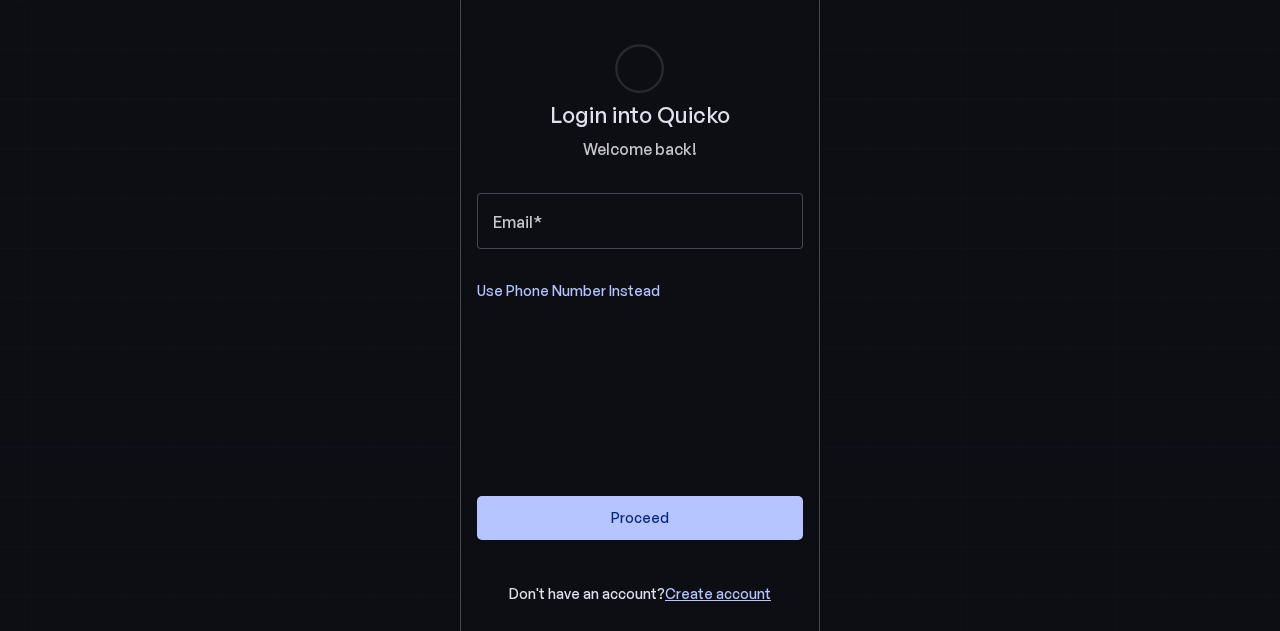 scroll, scrollTop: 0, scrollLeft: 0, axis: both 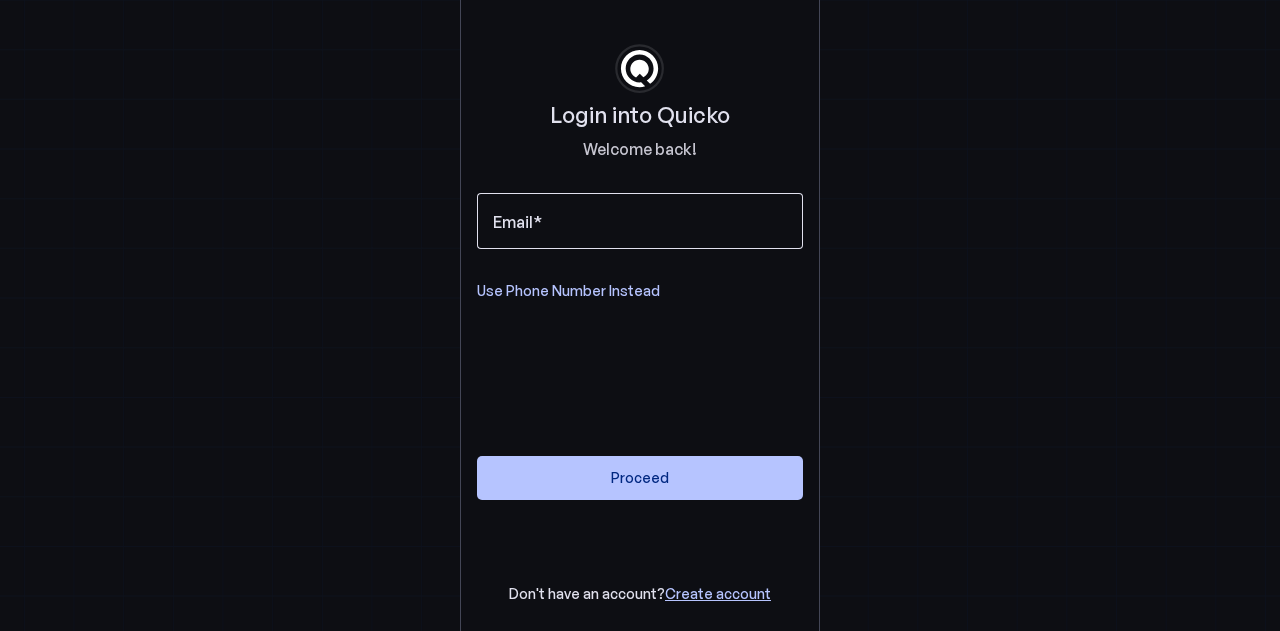 click on "Email" at bounding box center [640, 221] 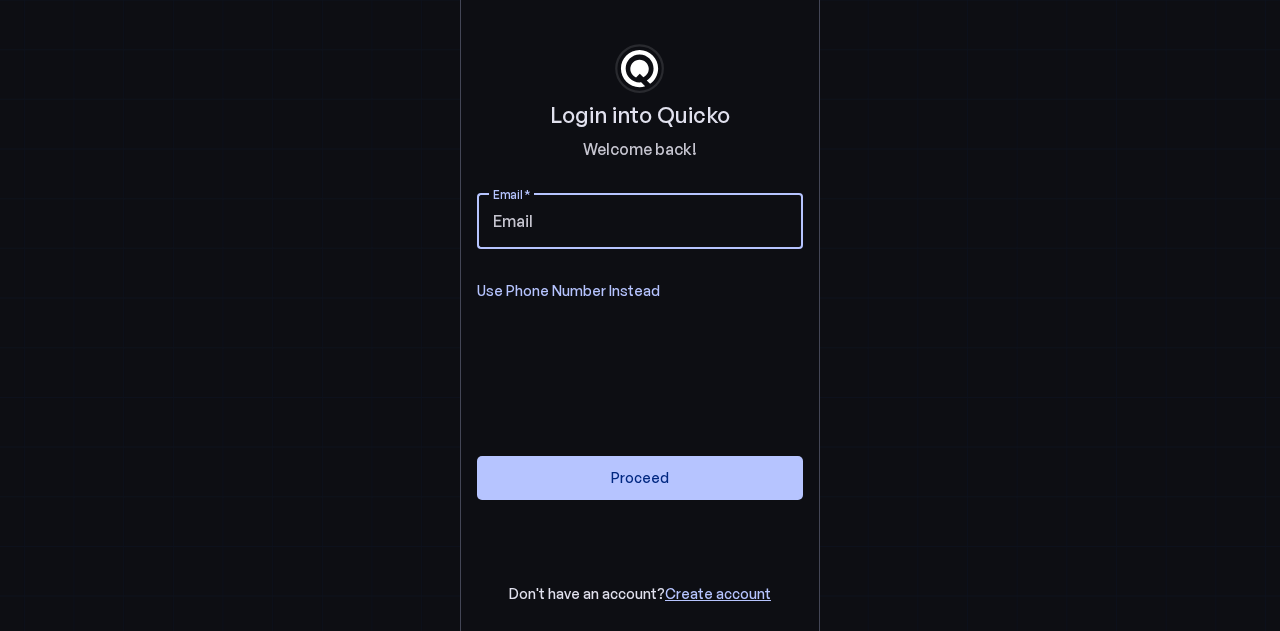 click on "Email" at bounding box center (640, 221) 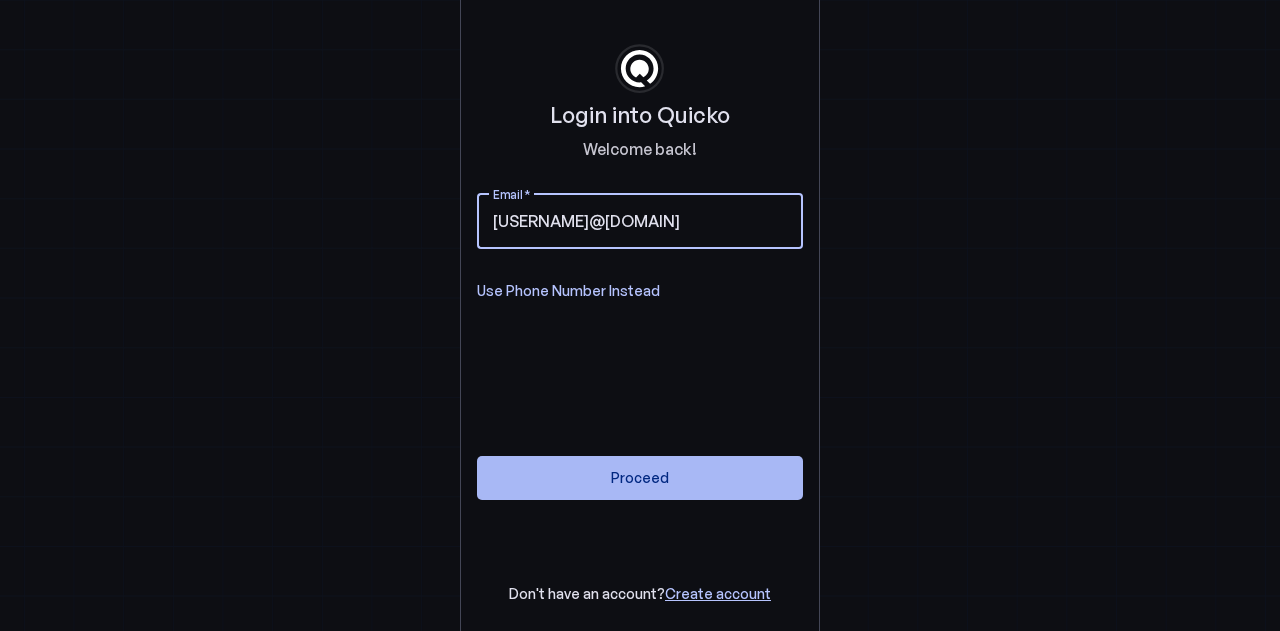 click at bounding box center [640, 478] 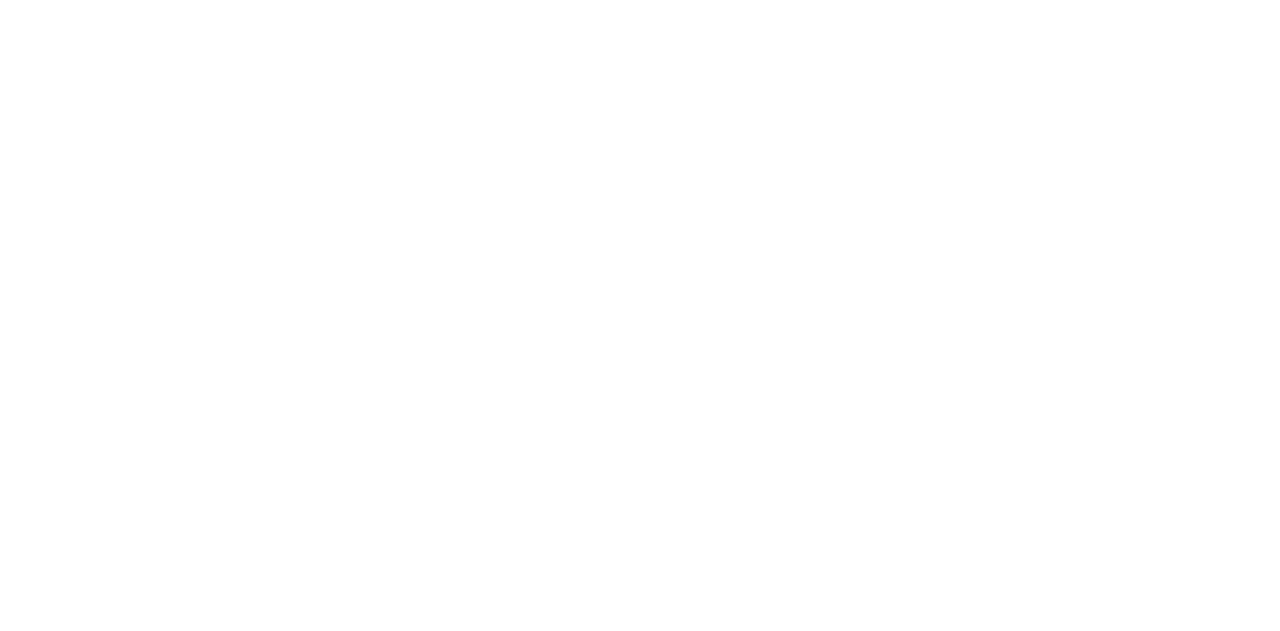 scroll, scrollTop: 0, scrollLeft: 0, axis: both 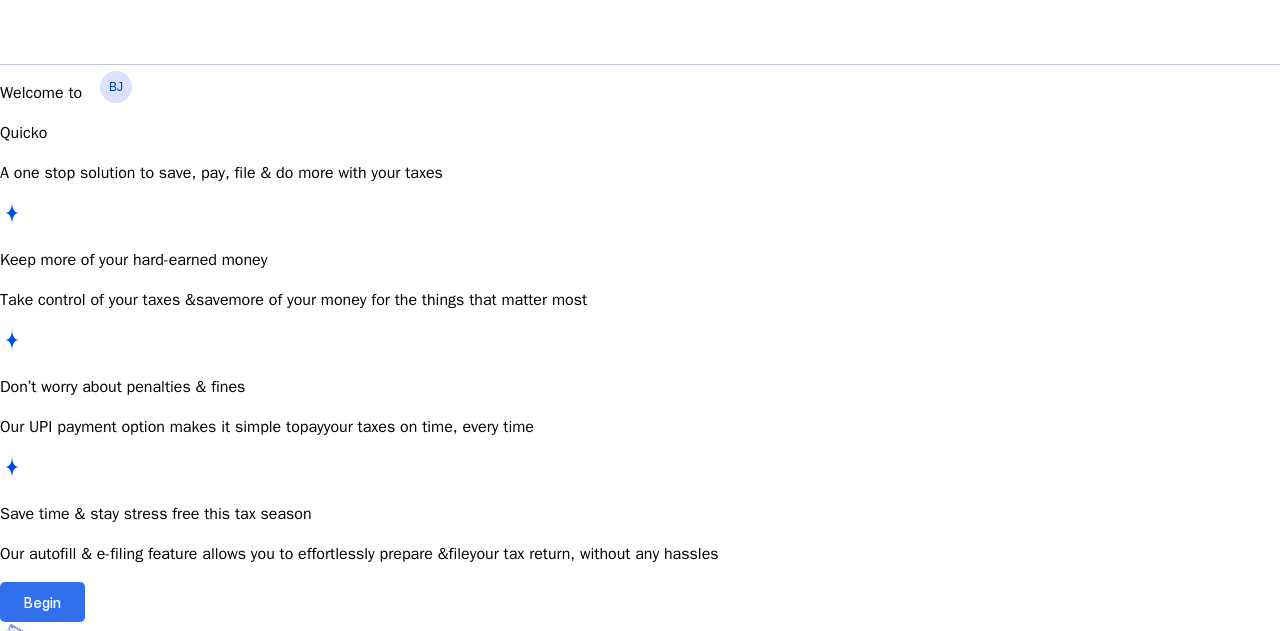 click at bounding box center (42, 602) 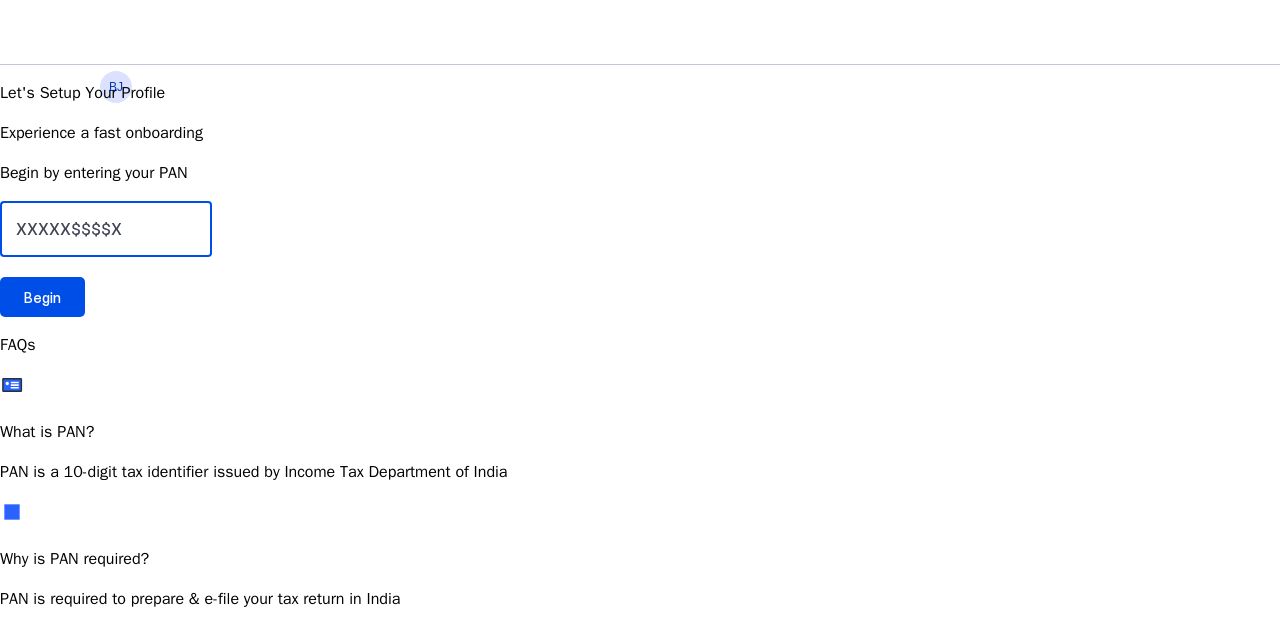 click at bounding box center [106, 229] 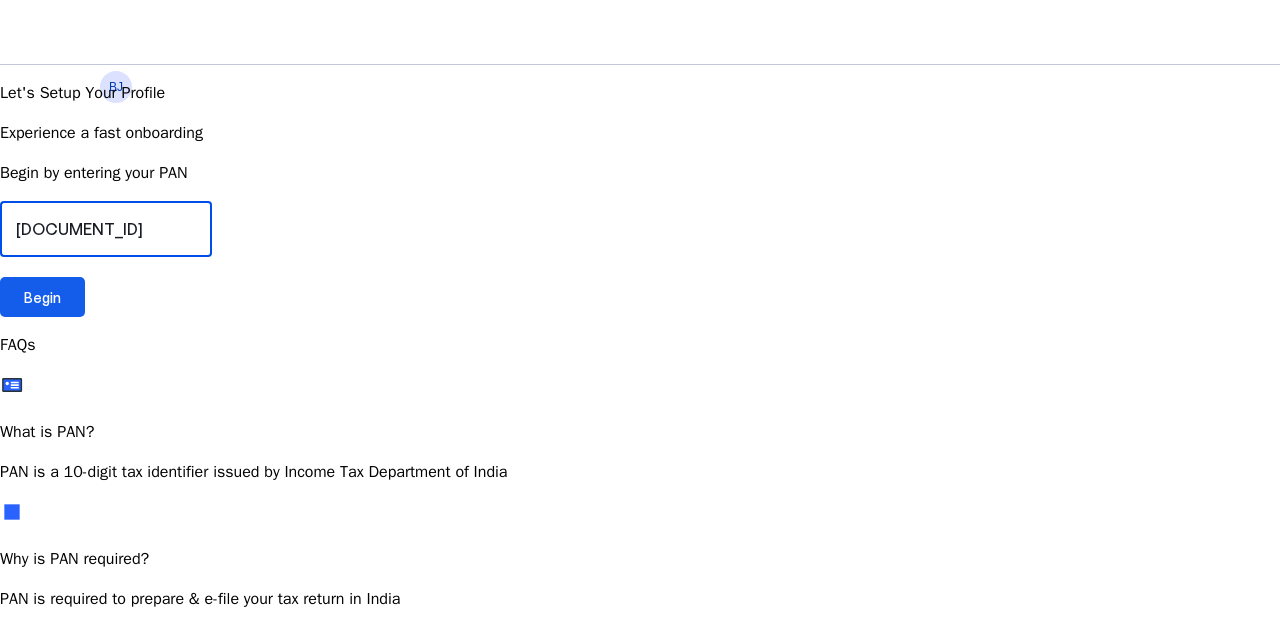 type on "[DOCUMENT_ID]" 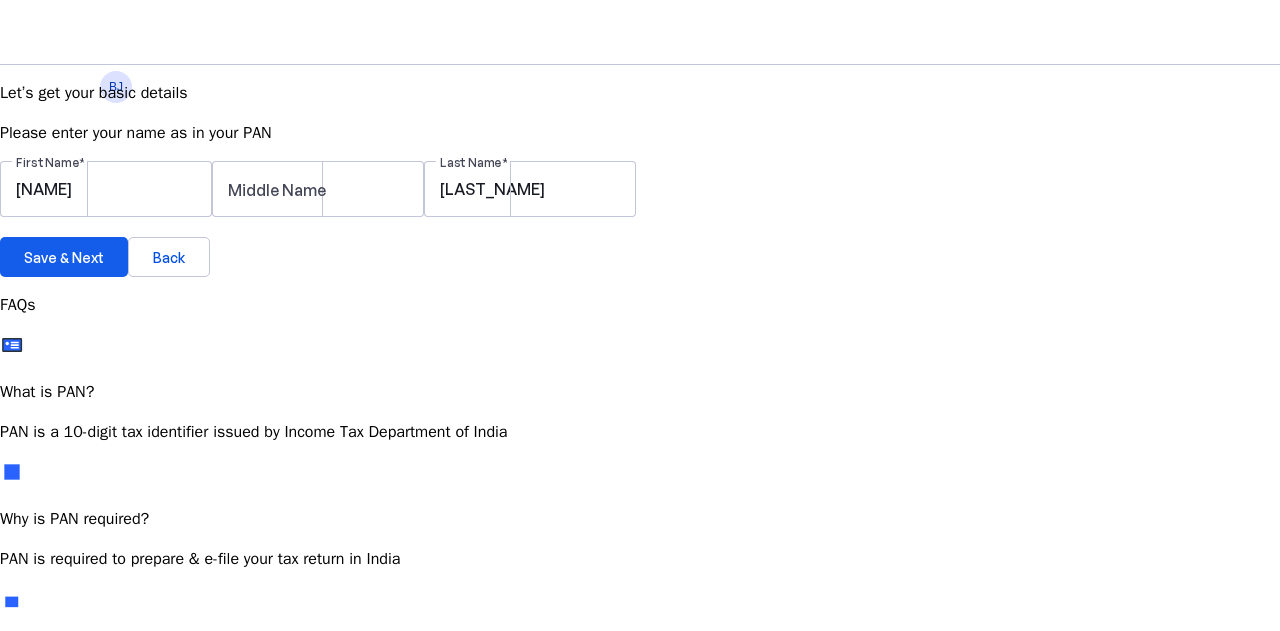 click at bounding box center (64, 257) 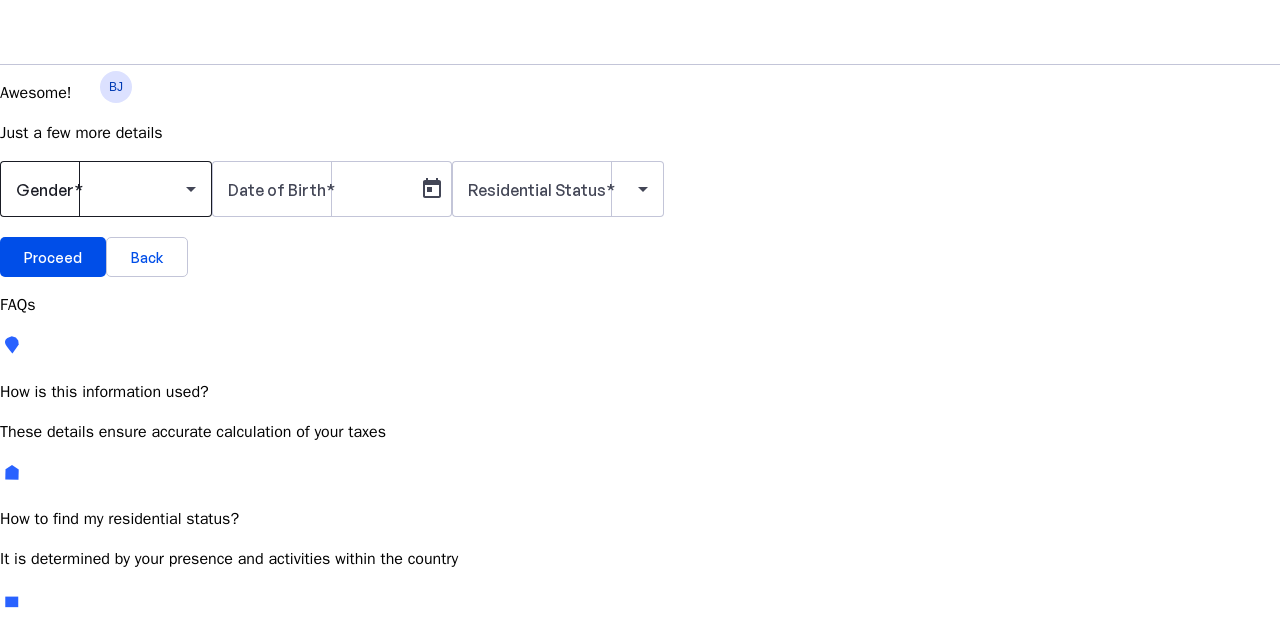 click at bounding box center [106, 189] 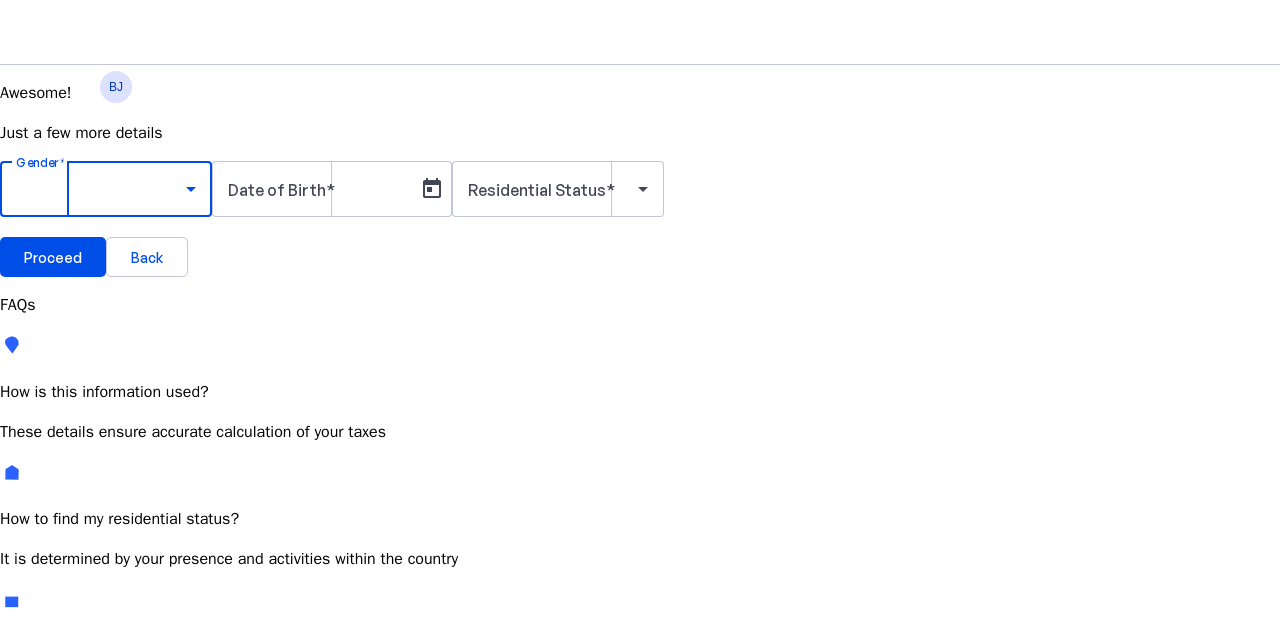 click on "Male" at bounding box center [154, 746] 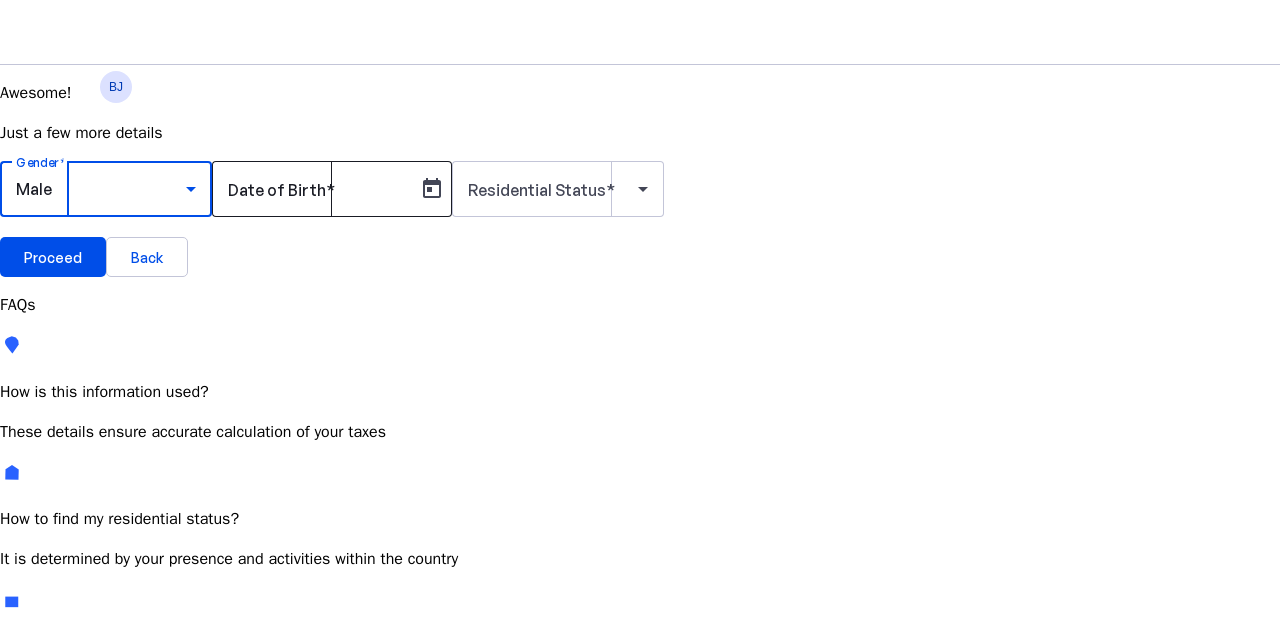 click on "Date of Birth" at bounding box center (318, 189) 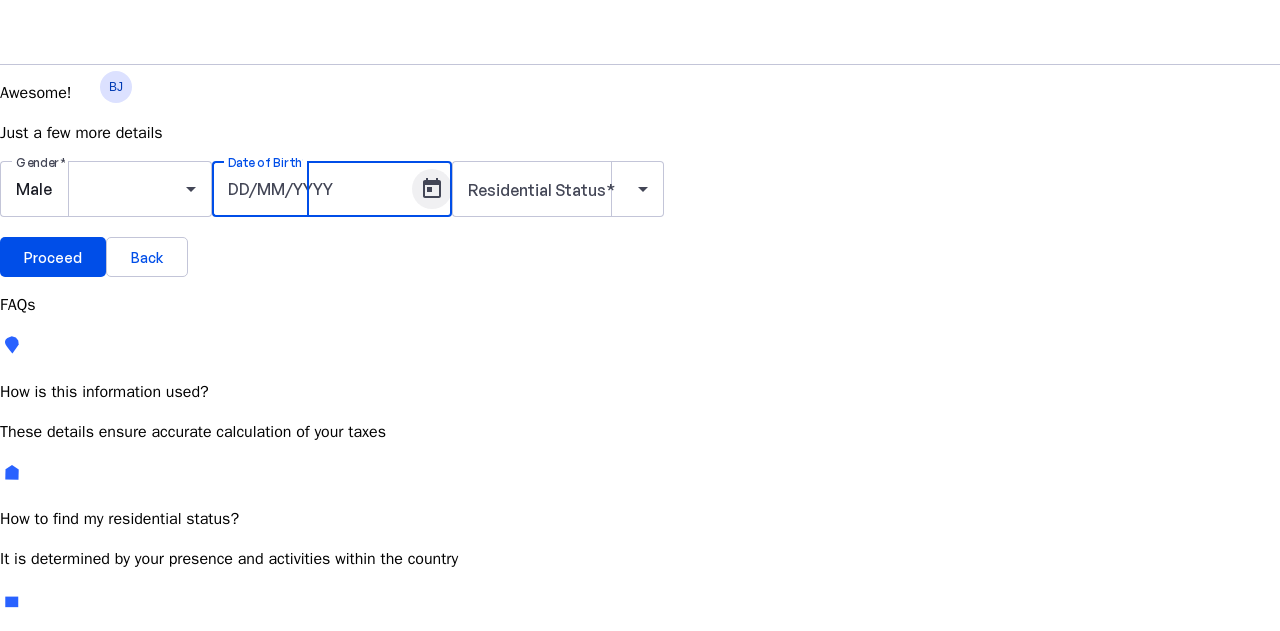 click at bounding box center (432, 189) 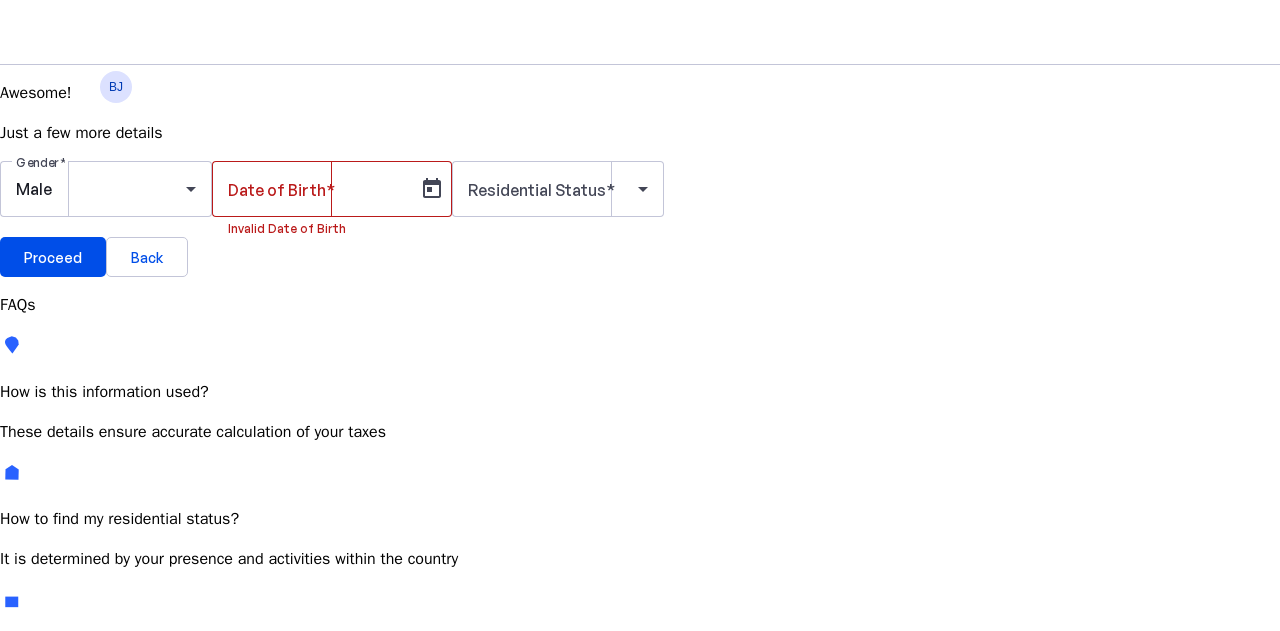 click on "[MONTH] [YEAR]" at bounding box center [147, 756] 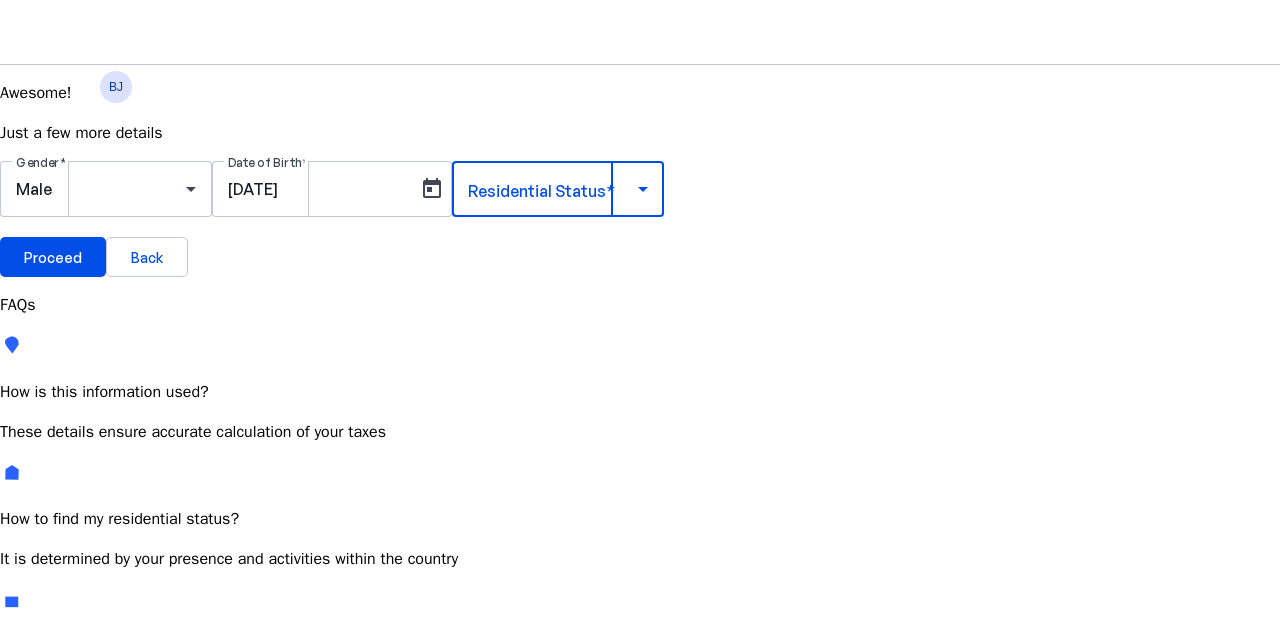 click at bounding box center [553, 189] 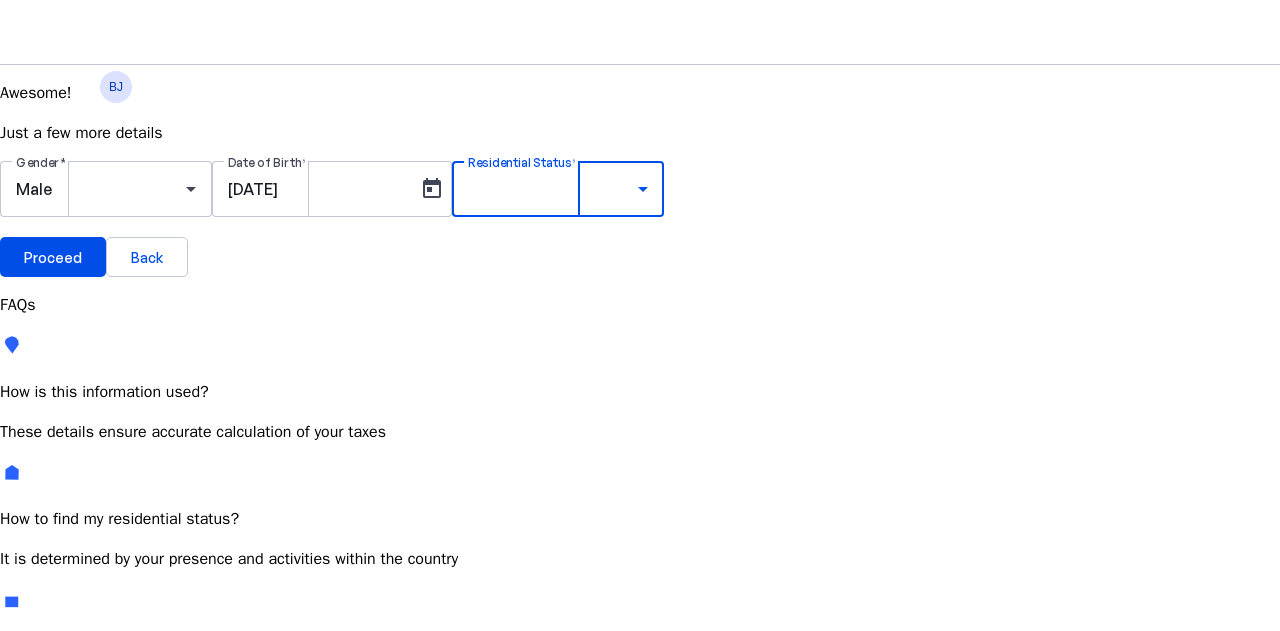 click on "Resident Most Common" at bounding box center [154, 766] 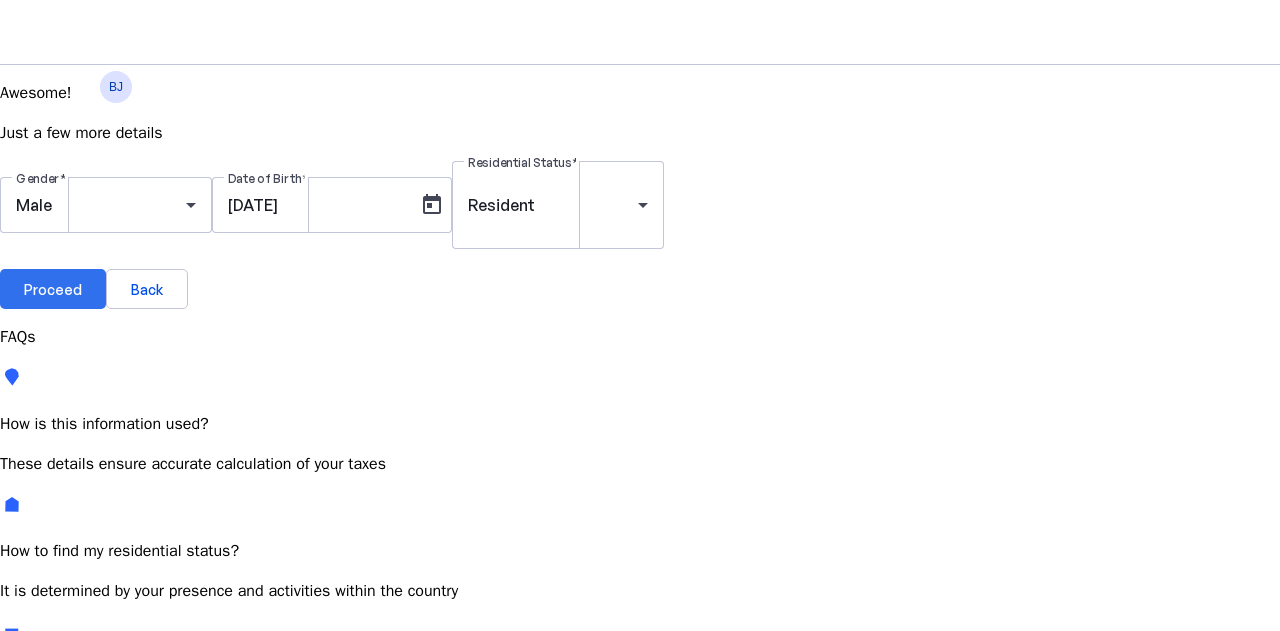 click at bounding box center [53, 289] 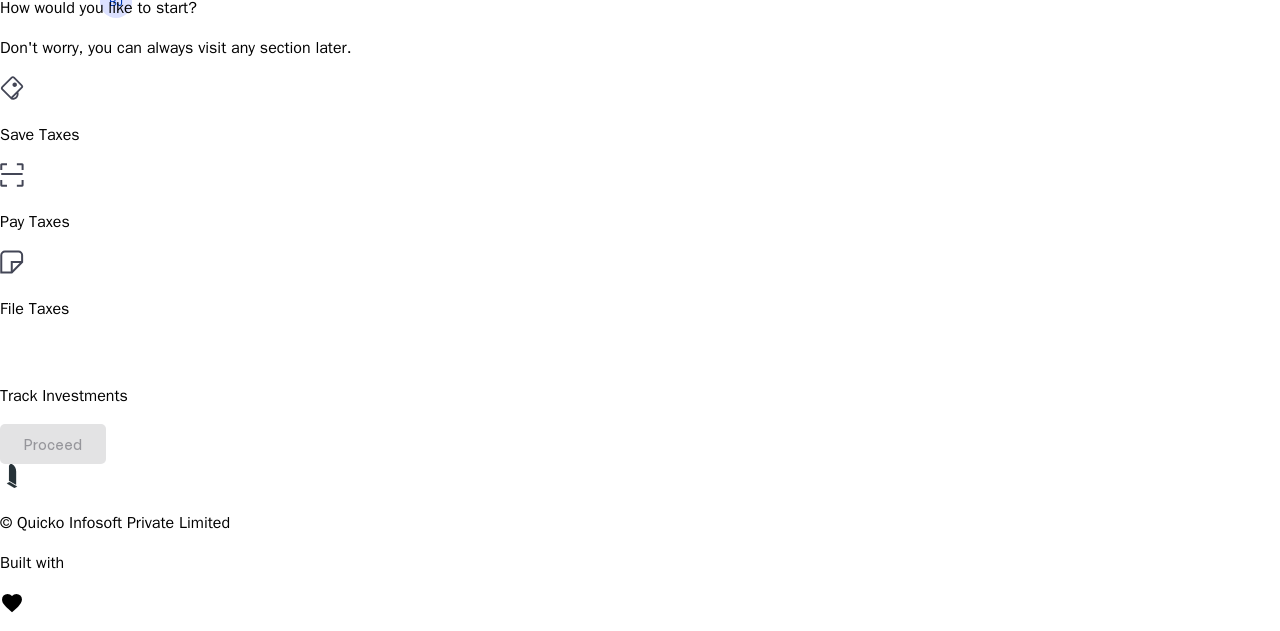 scroll, scrollTop: 88, scrollLeft: 0, axis: vertical 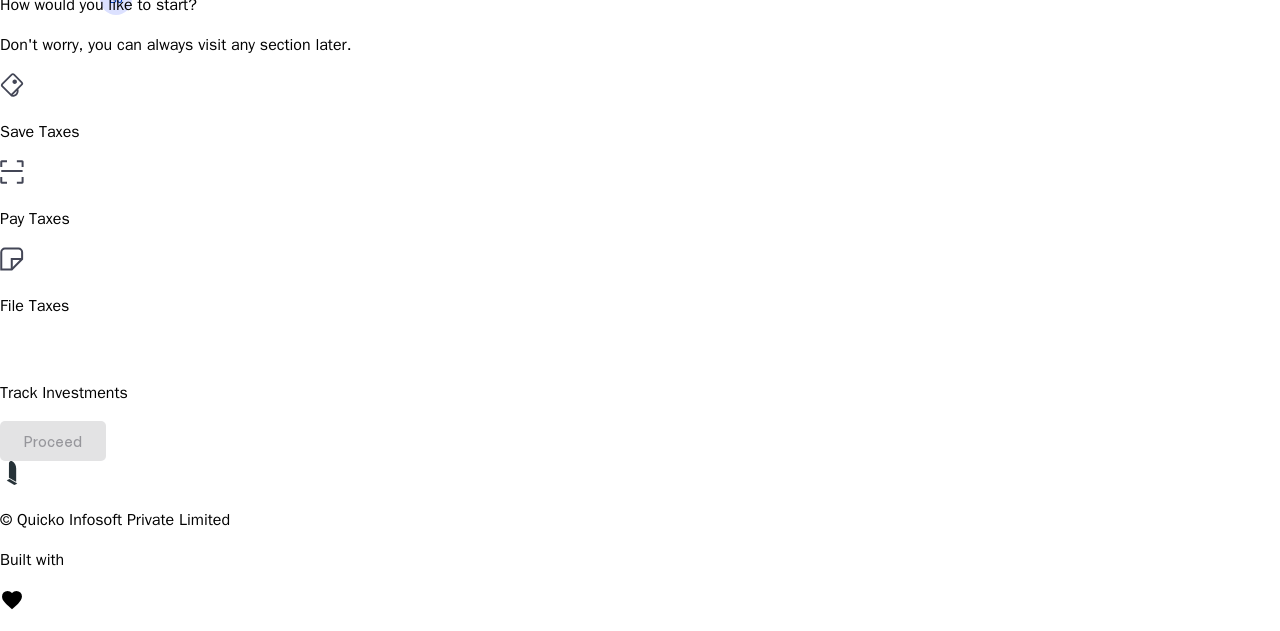 click on "File Taxes" at bounding box center (640, 282) 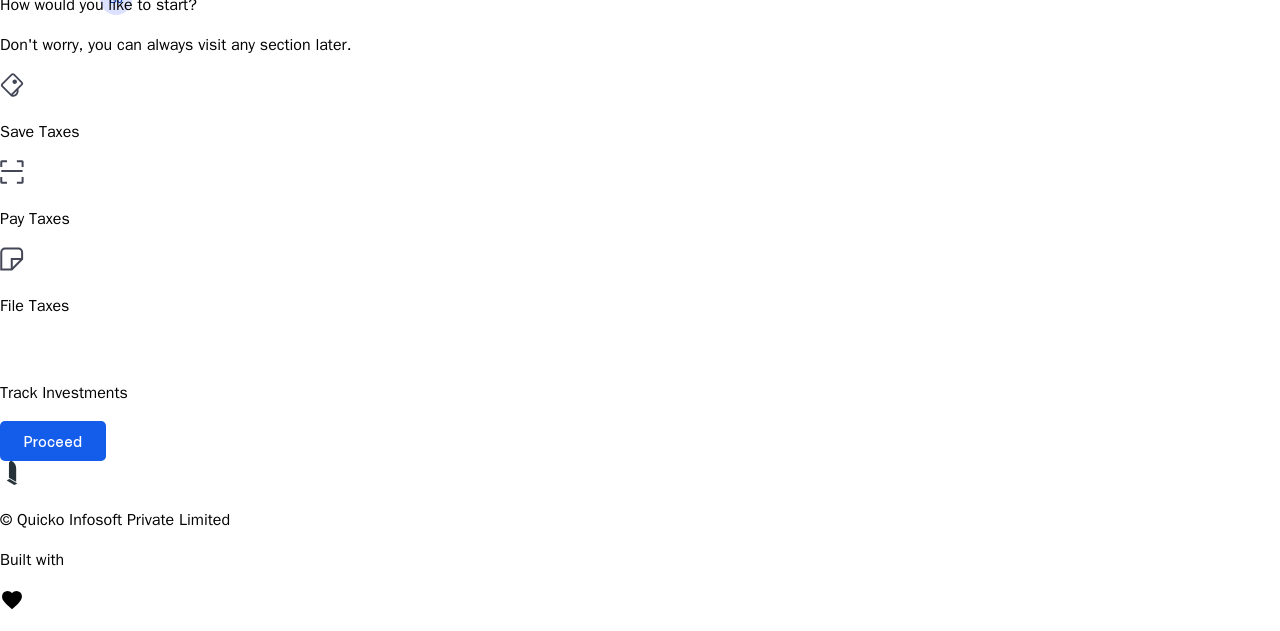 click at bounding box center [53, 441] 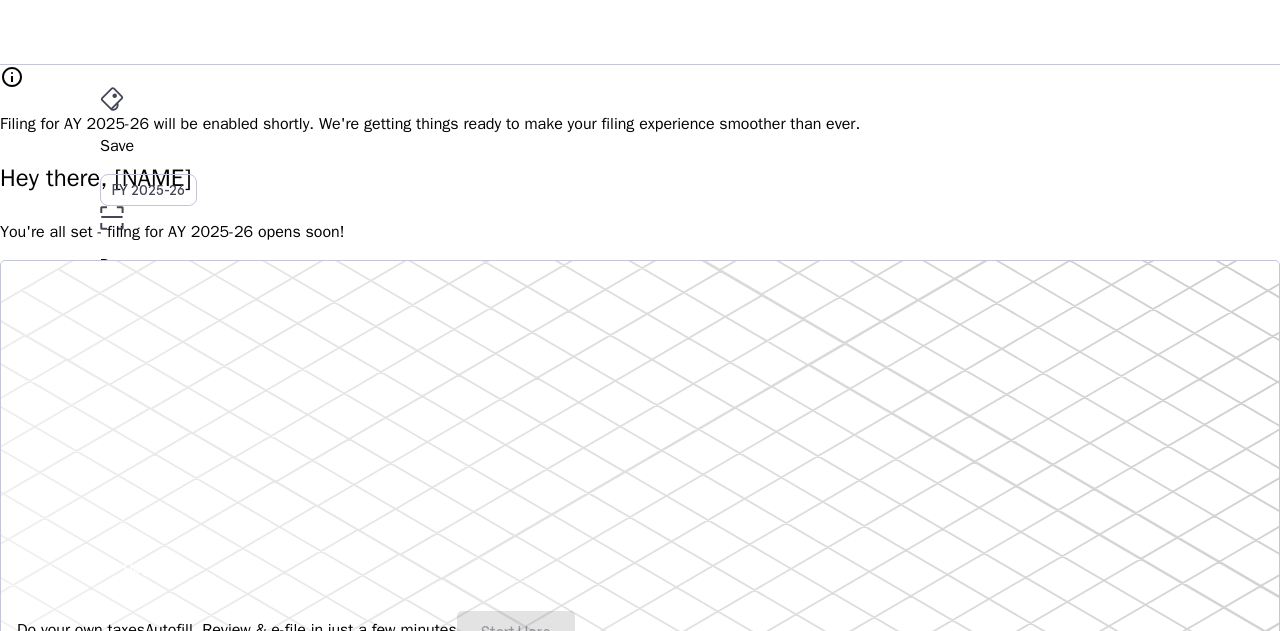 scroll, scrollTop: 1, scrollLeft: 0, axis: vertical 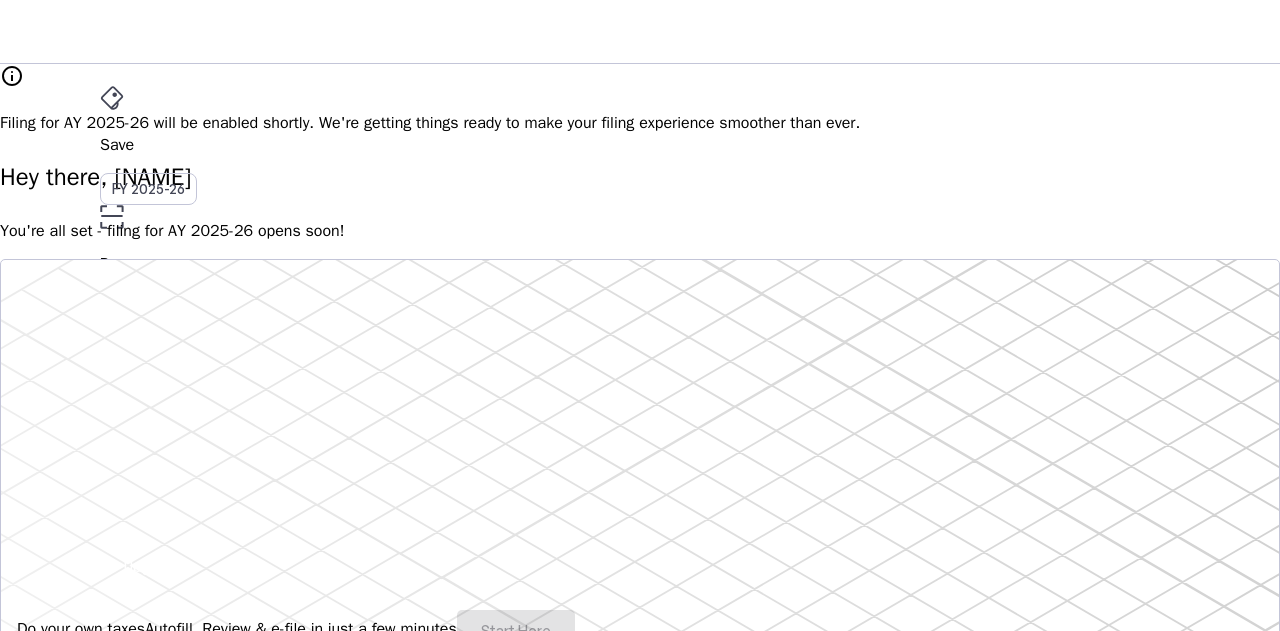 click on "Pay" at bounding box center (640, 145) 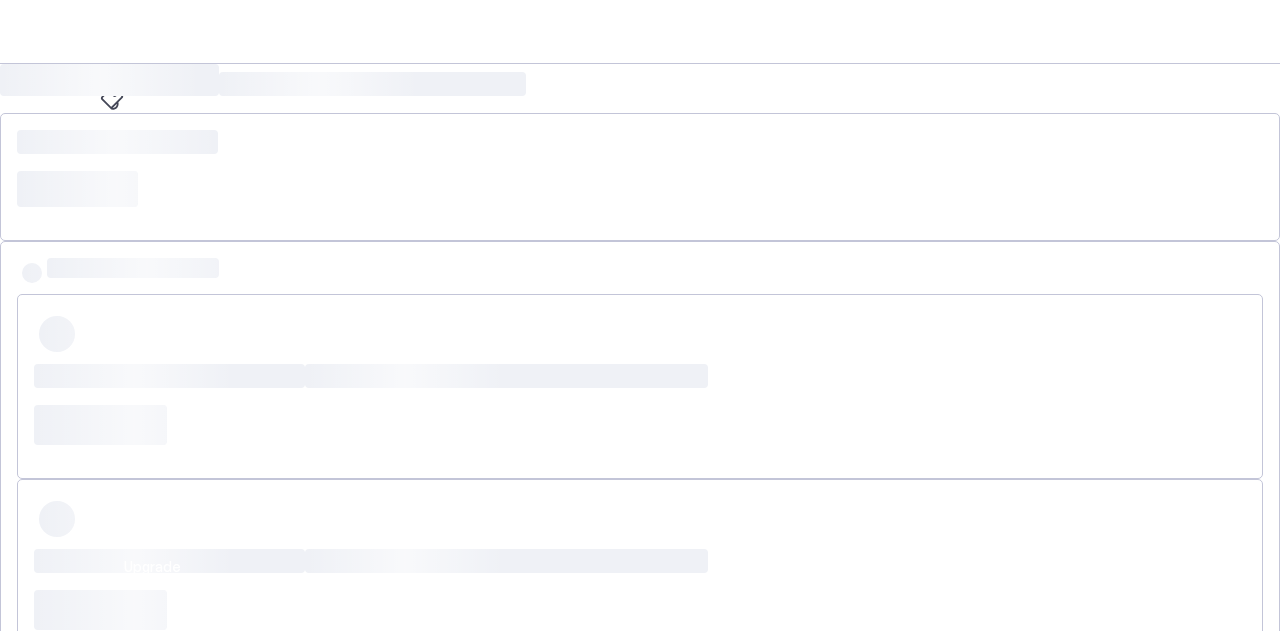 scroll, scrollTop: 0, scrollLeft: 0, axis: both 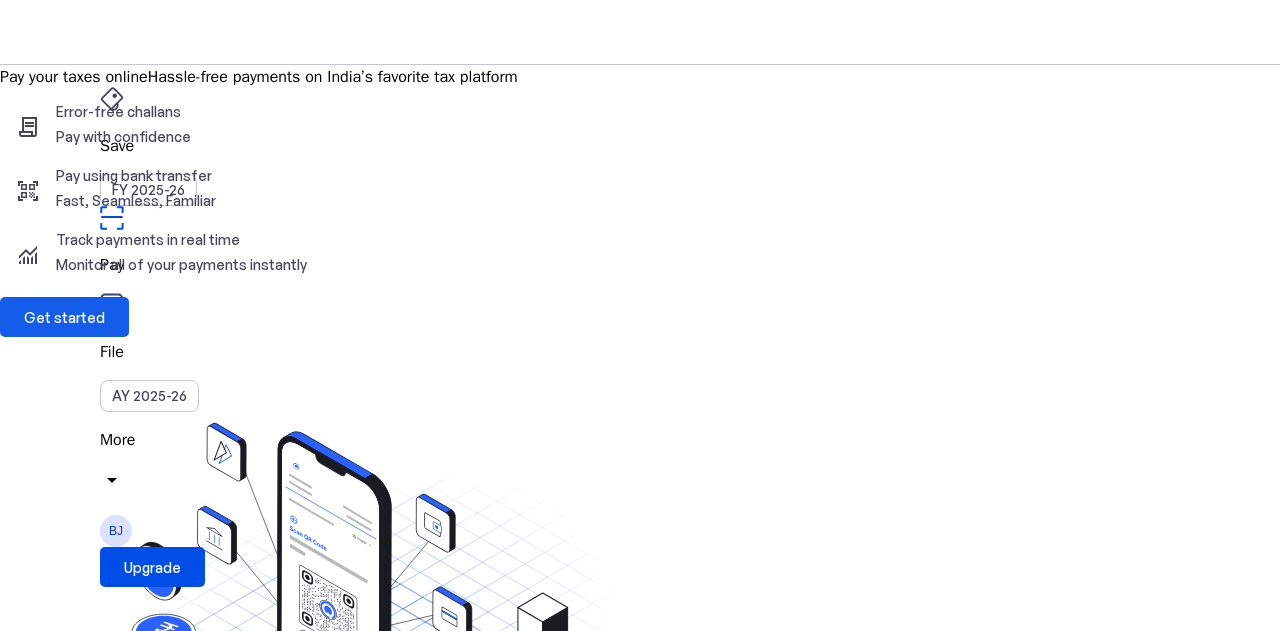 click on "Get started" at bounding box center (64, 317) 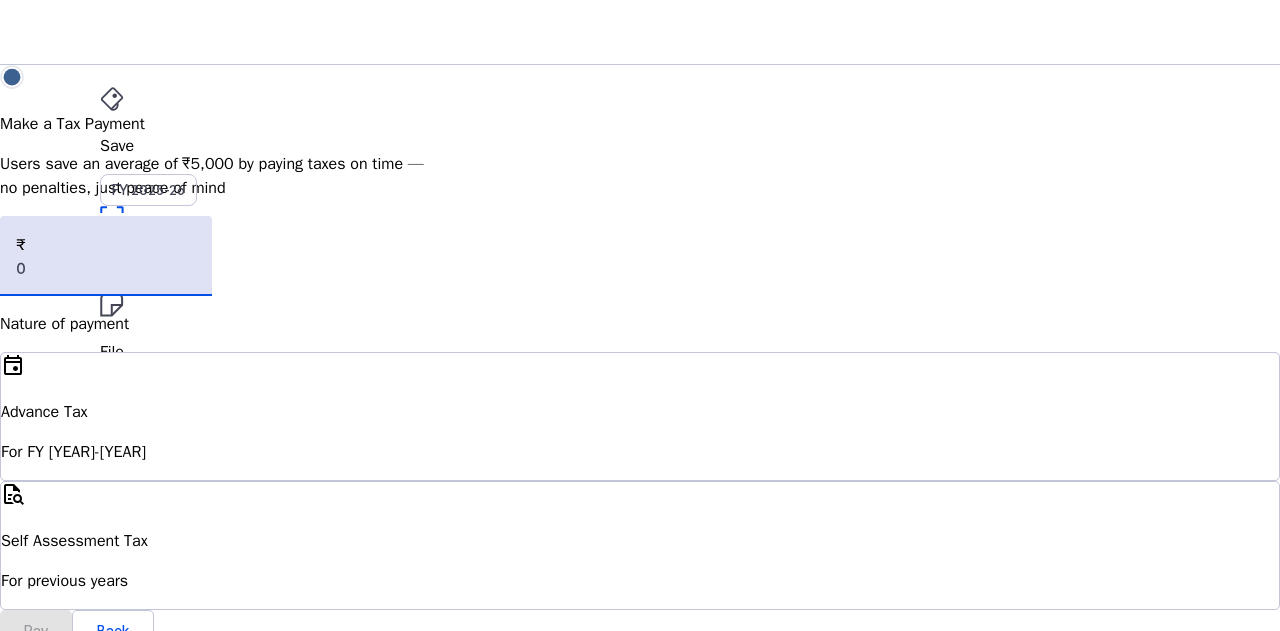 click at bounding box center [106, 268] 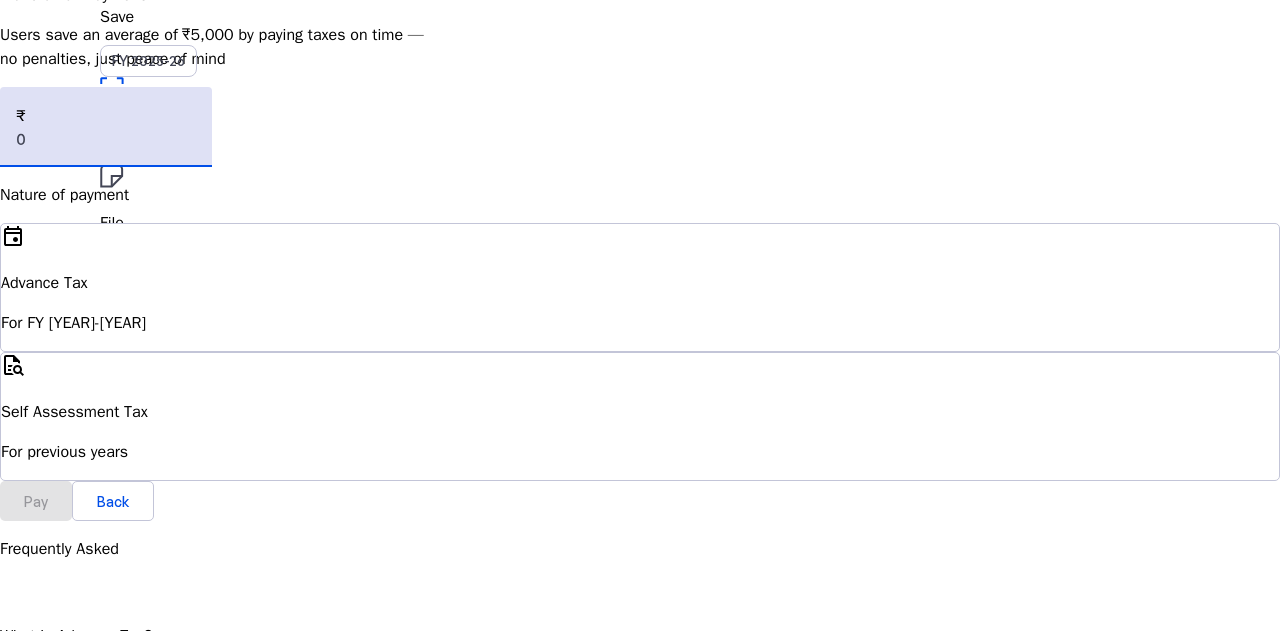 scroll, scrollTop: 138, scrollLeft: 0, axis: vertical 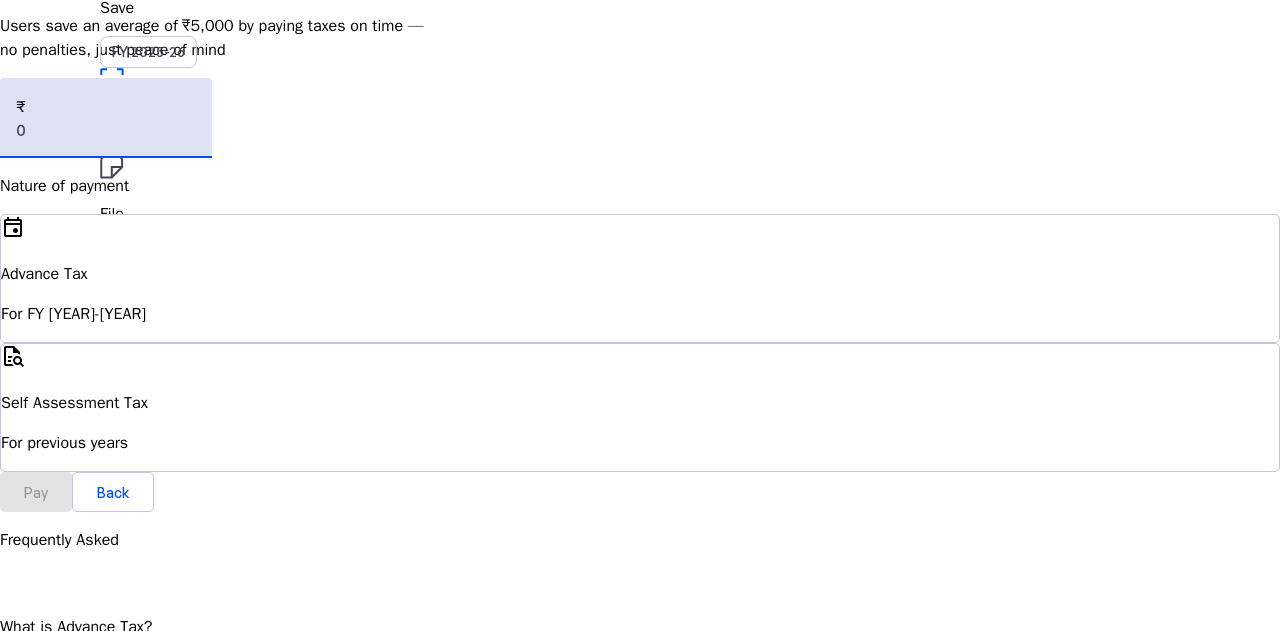 click on "Self Assessment Tax" at bounding box center (640, 274) 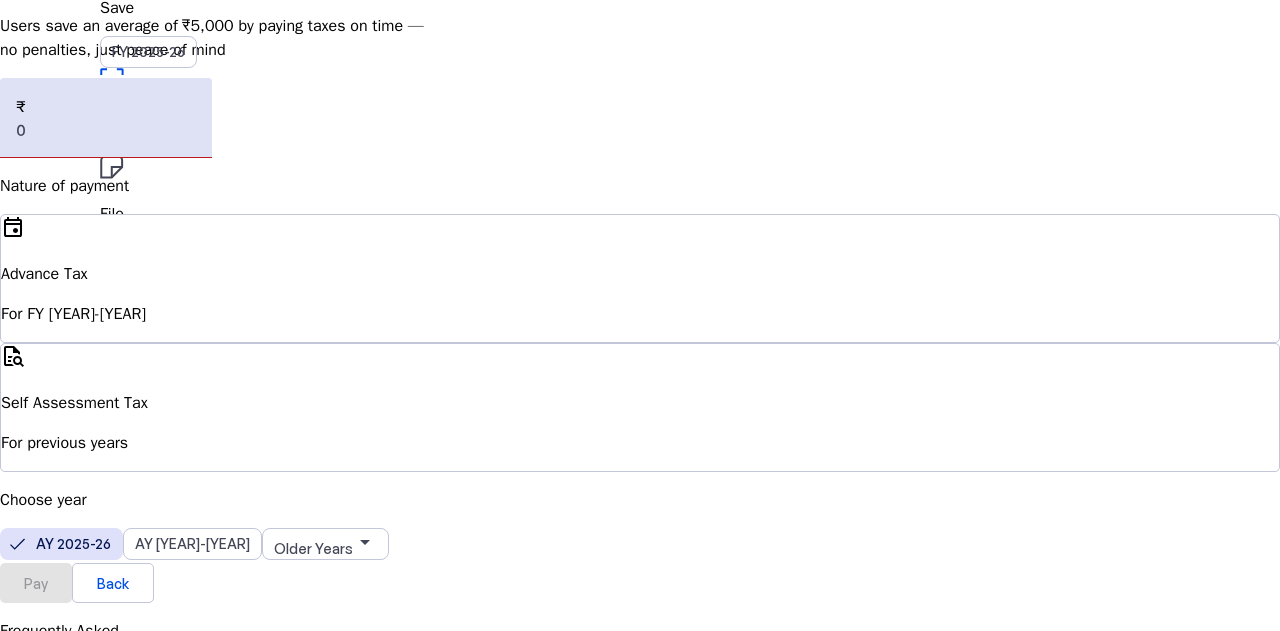 click on "event Advance Tax For FY [YEAR]-[YEAR]" at bounding box center [640, 278] 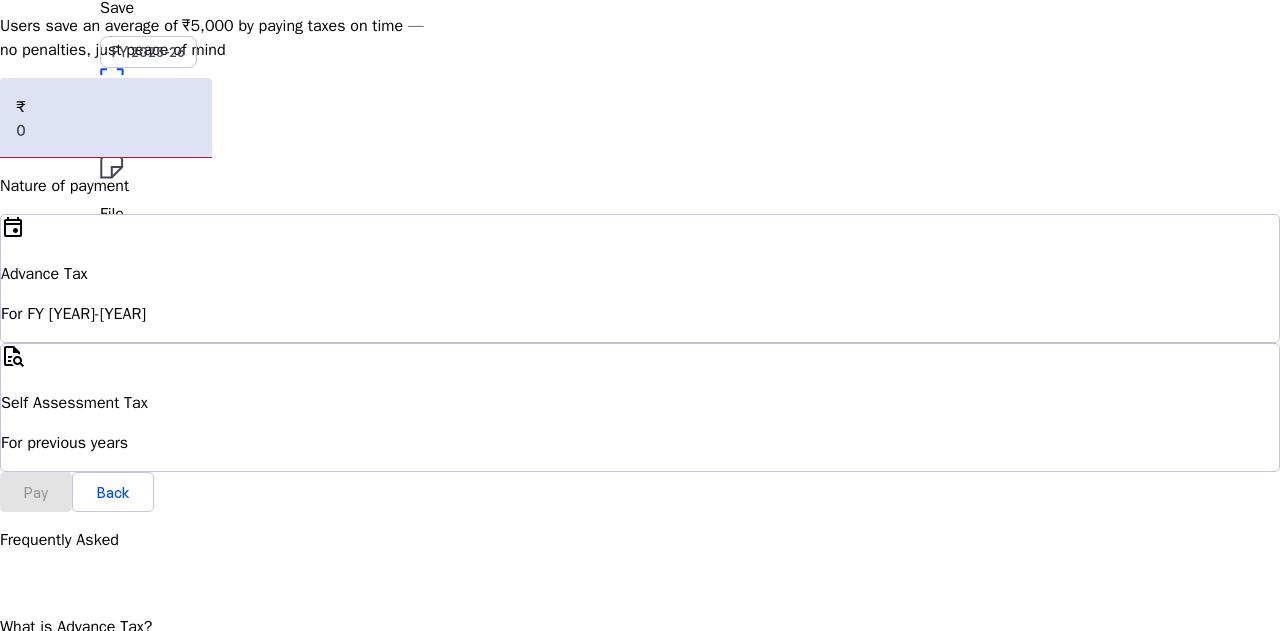 scroll, scrollTop: 0, scrollLeft: 0, axis: both 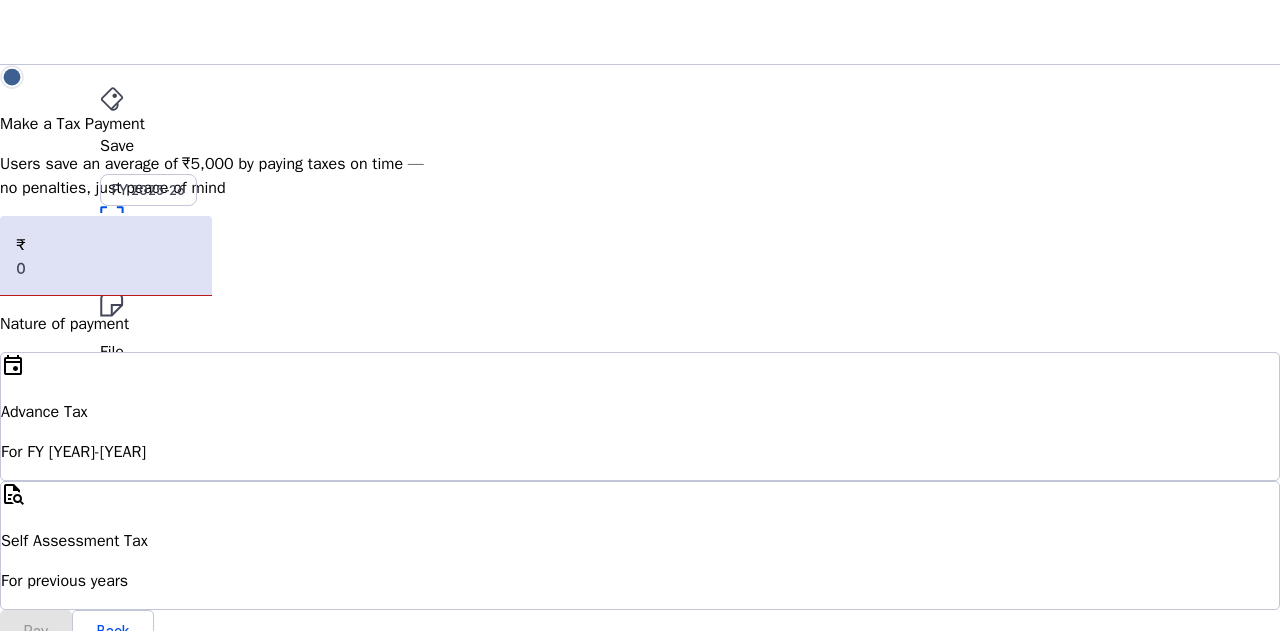 click on "Save" at bounding box center [640, 146] 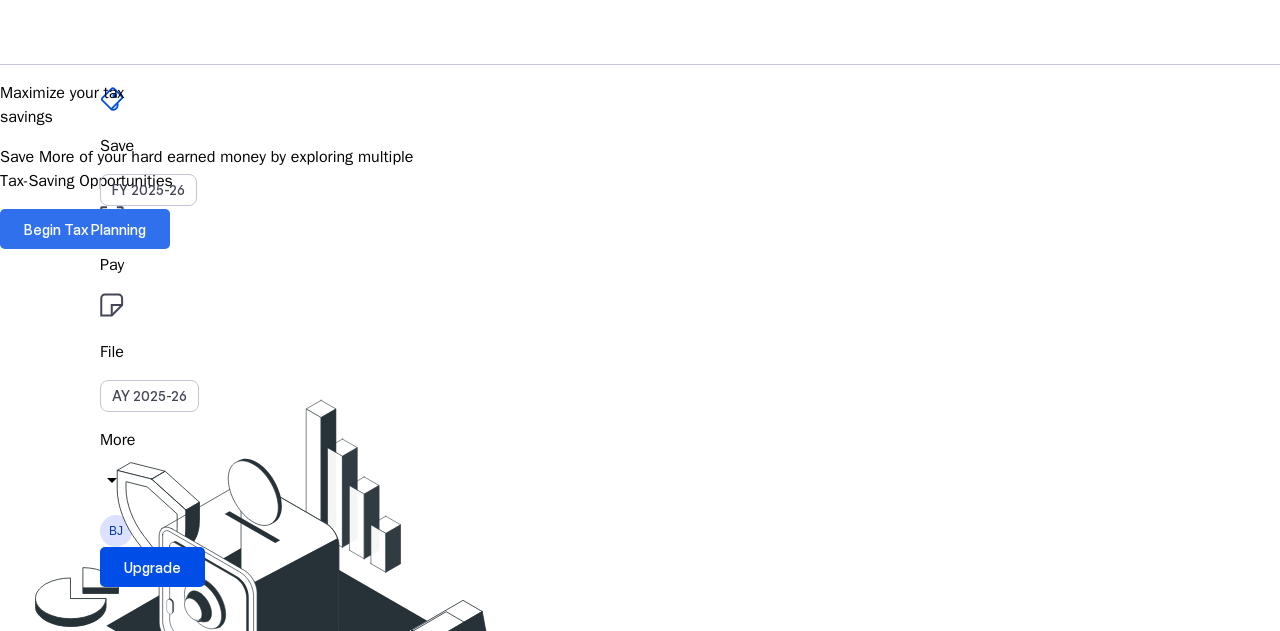 click on "Begin Tax Planning" at bounding box center (85, 229) 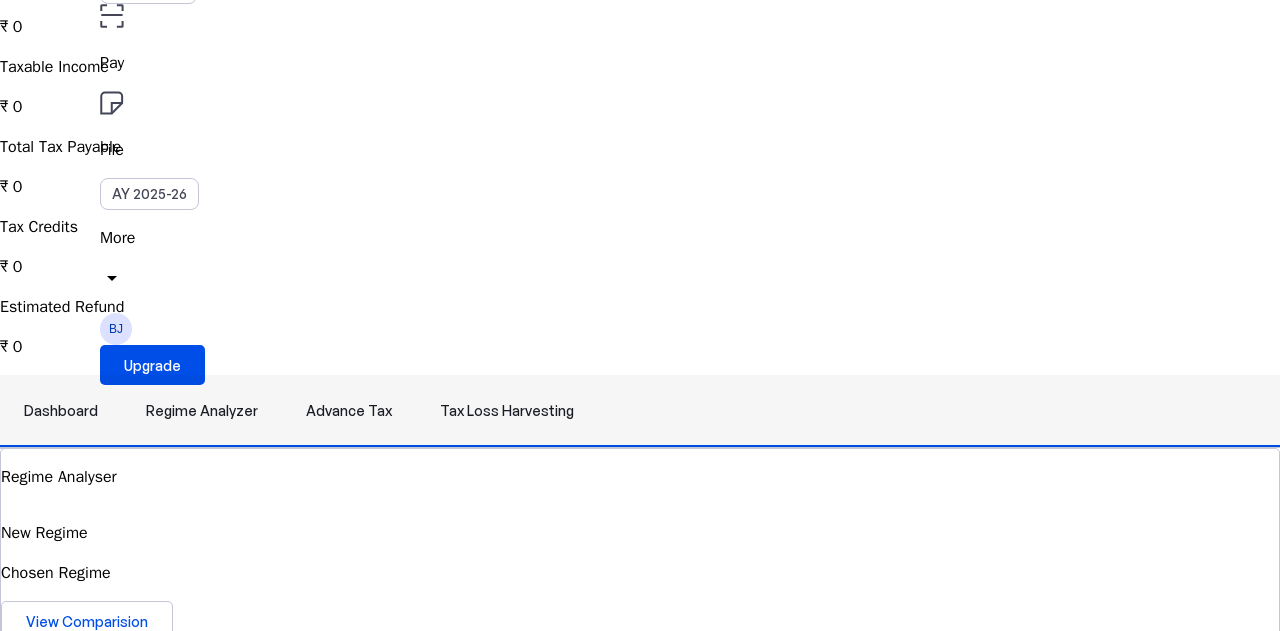 scroll, scrollTop: 0, scrollLeft: 0, axis: both 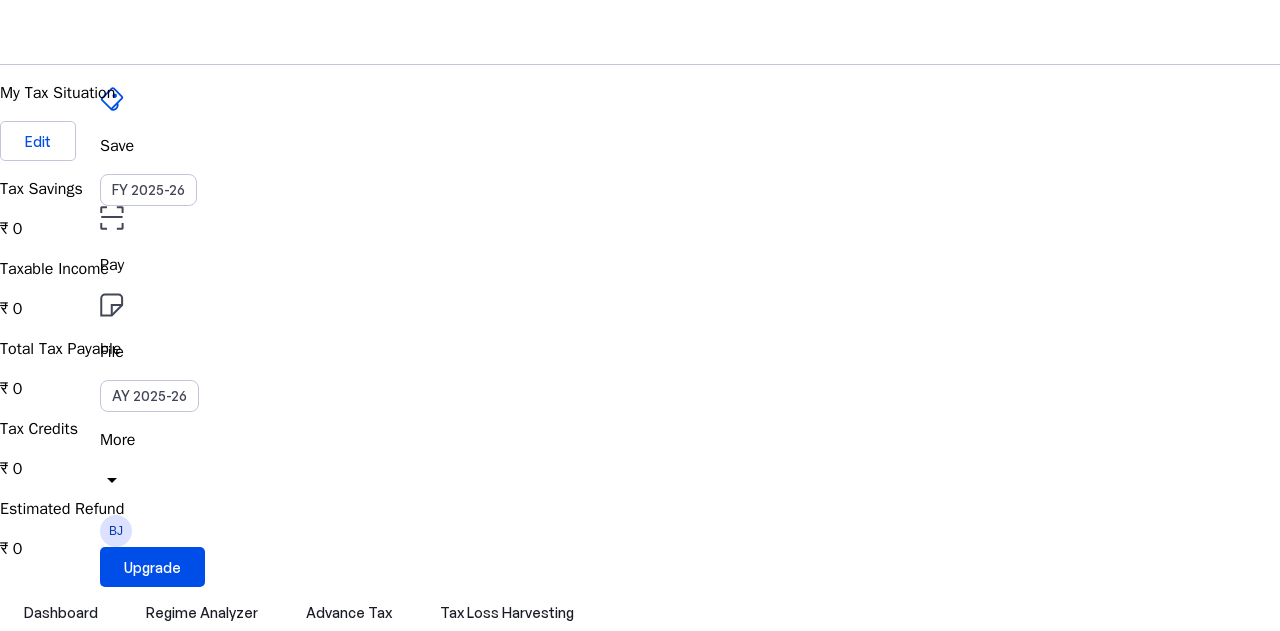 drag, startPoint x: 229, startPoint y: 42, endPoint x: 68, endPoint y: 25, distance: 161.89503 